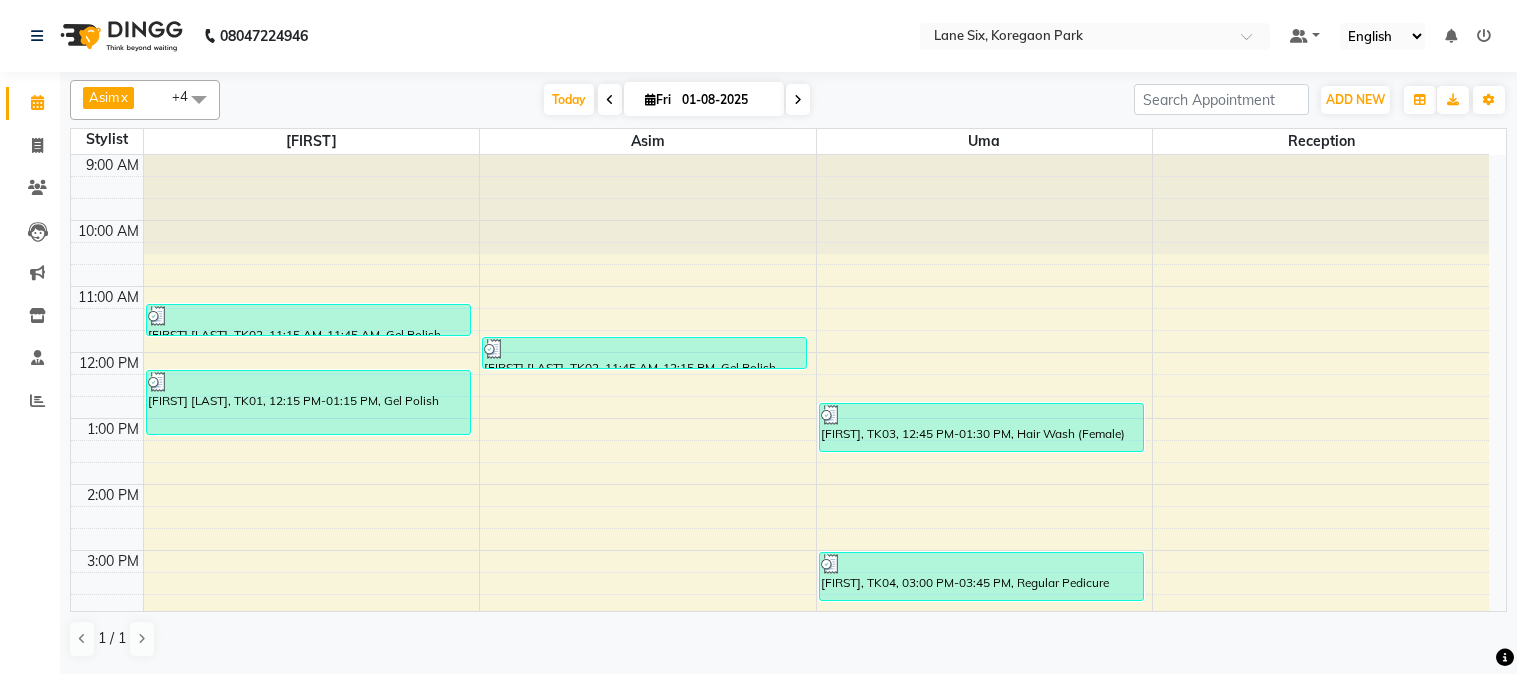 scroll, scrollTop: 0, scrollLeft: 0, axis: both 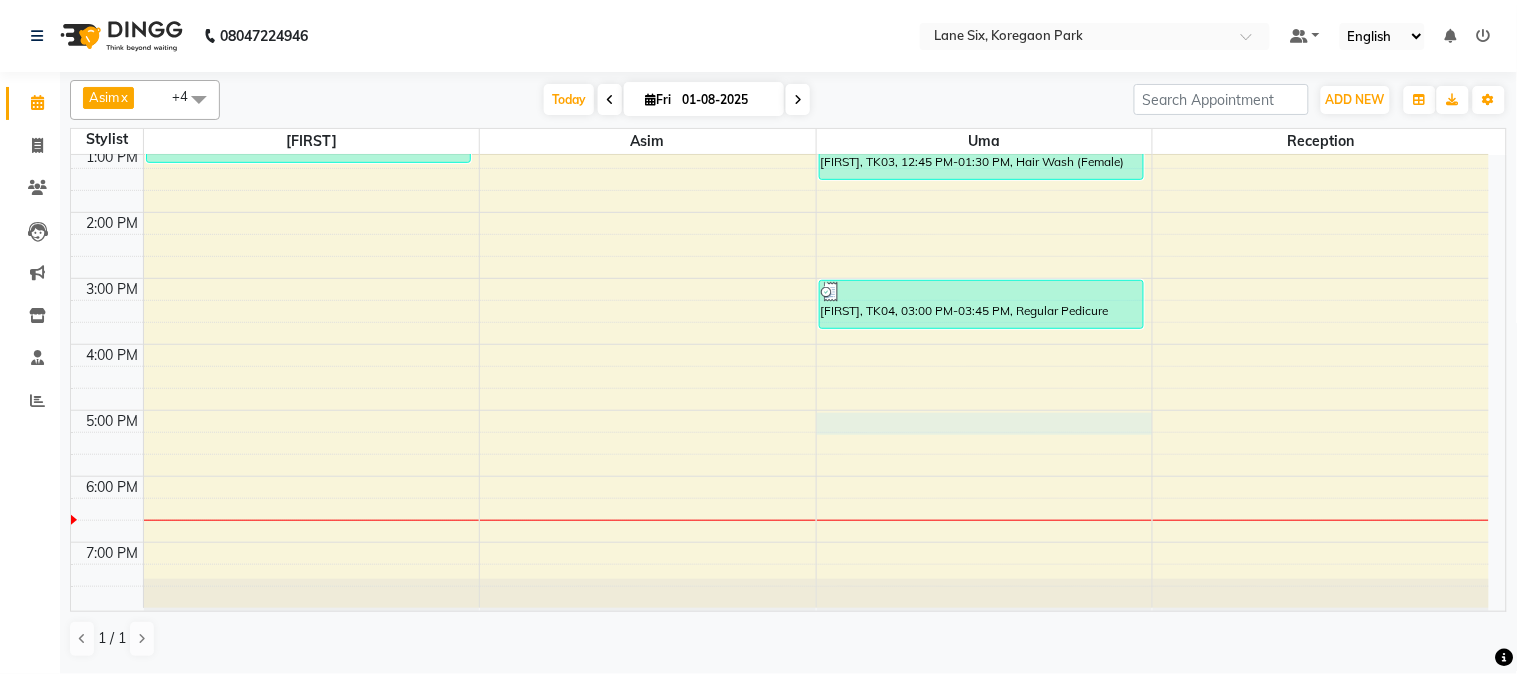 click on "9:00 AM 10:00 AM 11:00 AM 12:00 PM 1:00 PM 2:00 PM 3:00 PM 4:00 PM 5:00 PM 6:00 PM 7:00 PM     [FIRST] [LAST], TK02, 11:15 AM-11:45 AM, Gel Polish Removal     [FIRST] [LAST], TK01, 12:15 PM-01:15 PM, Gel Polish     [FIRST] [LAST], TK02, 11:45 AM-12:15 PM, Gel Polish Removal     [FIRST], TK03, 12:45 PM-01:30 PM, Hair Wash (Female)     [FIRST], TK04, 03:00 PM-03:45 PM, Regular Pedicure" at bounding box center [780, 245] 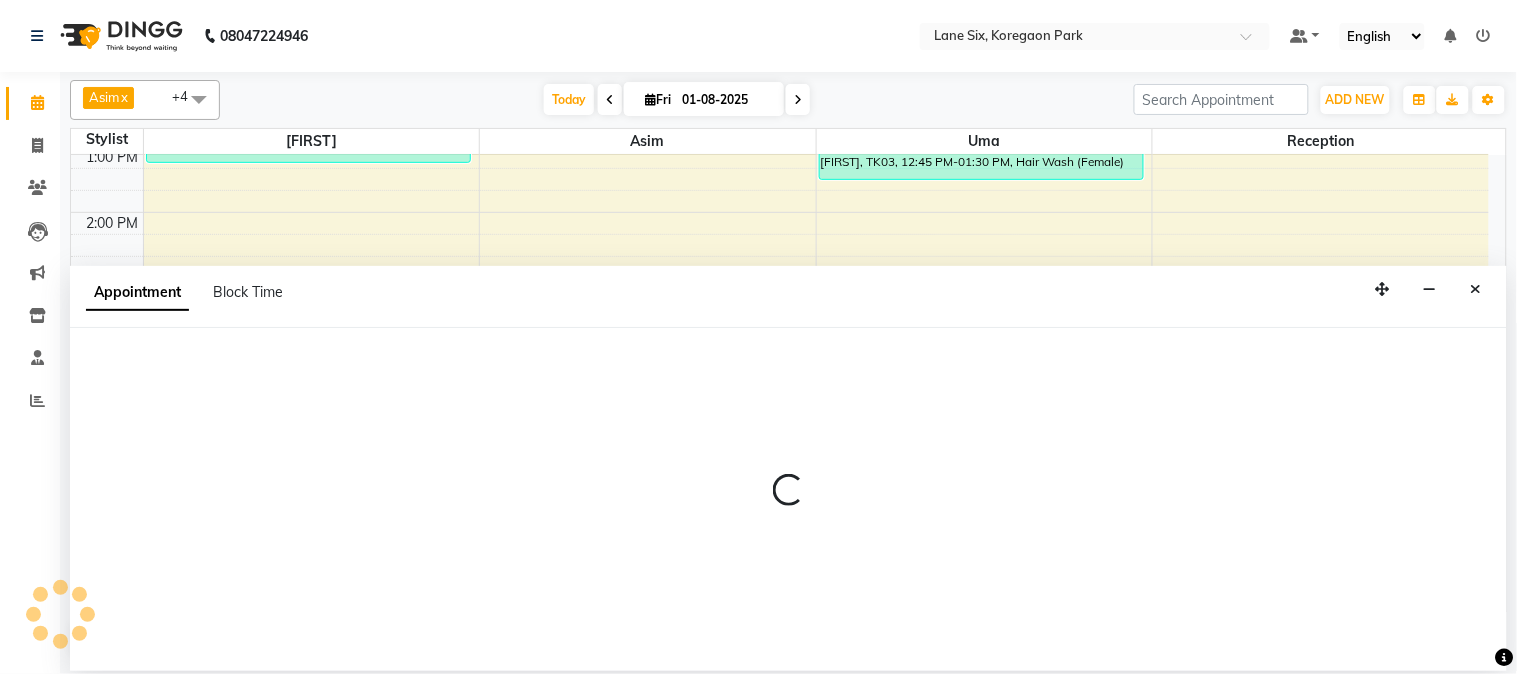 select on "10217" 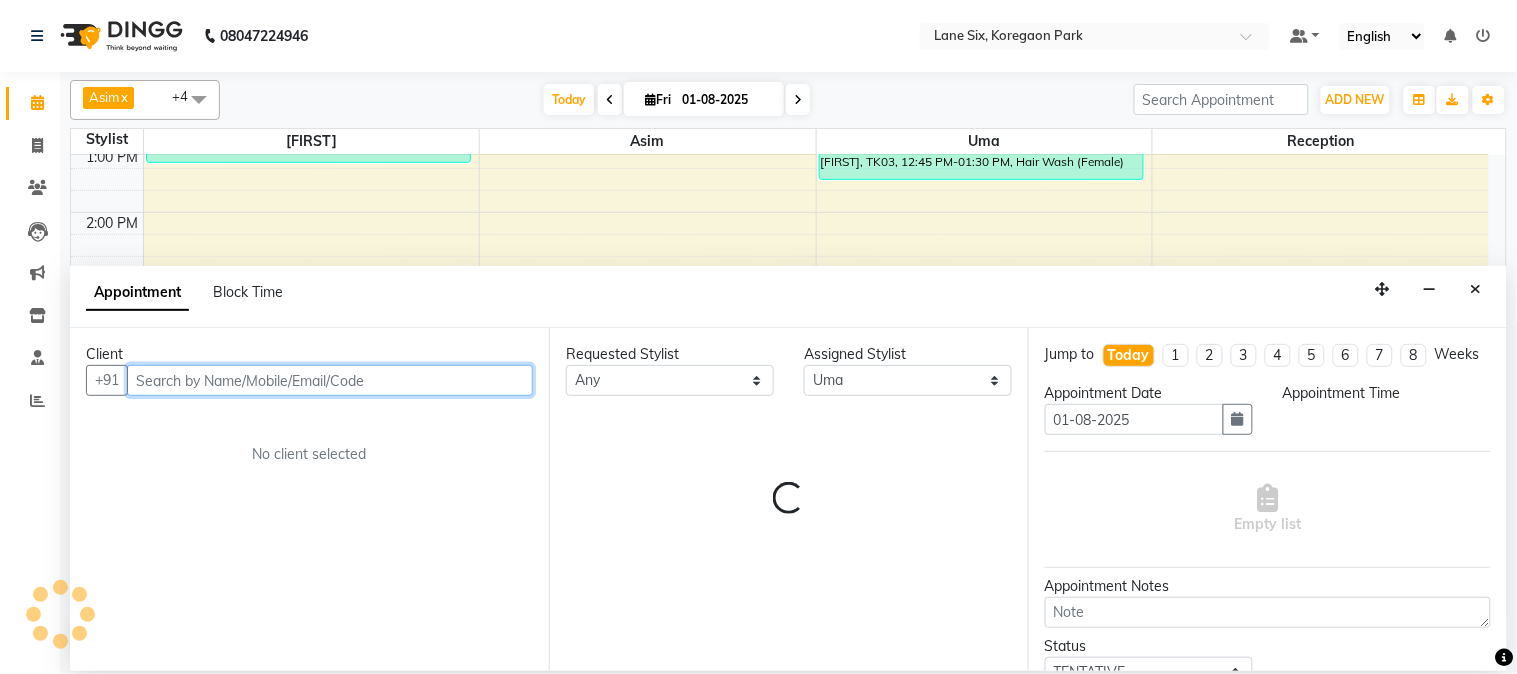 select on "1020" 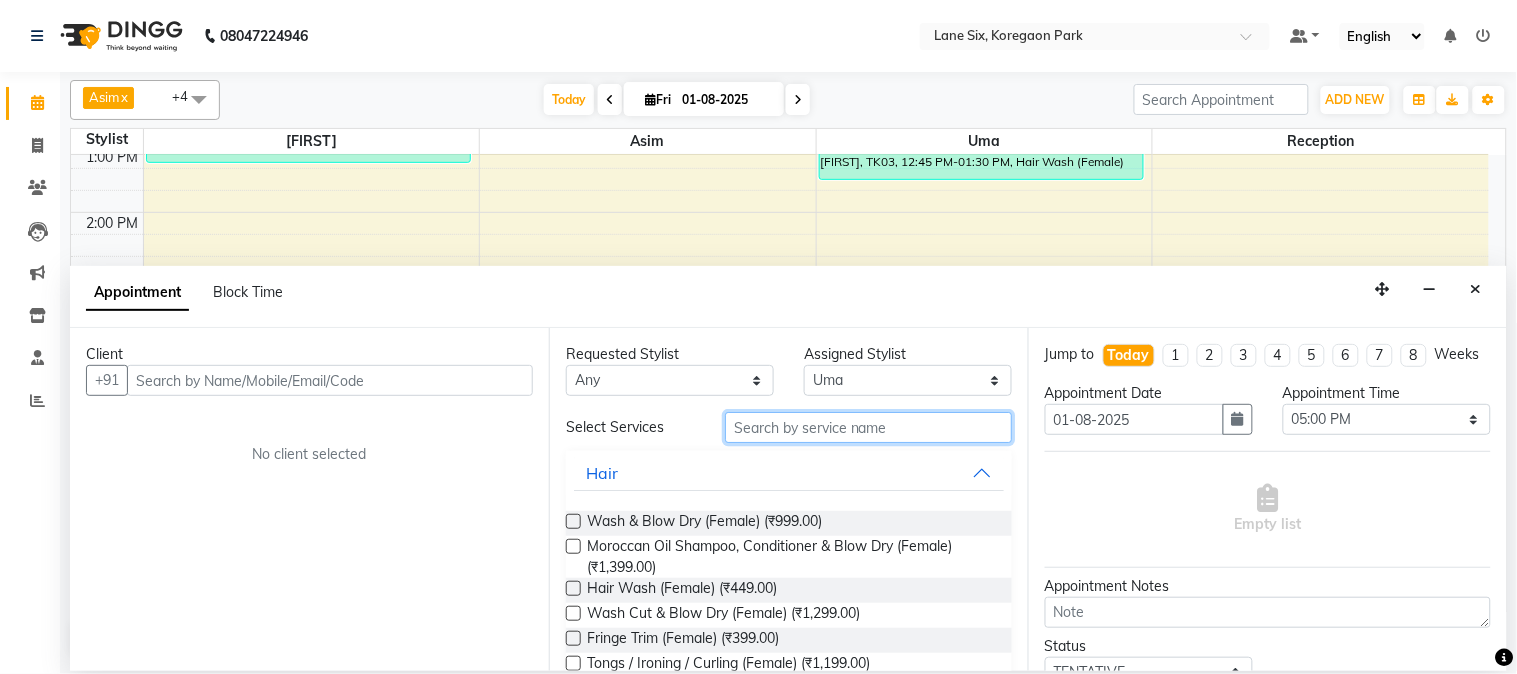 click at bounding box center [868, 427] 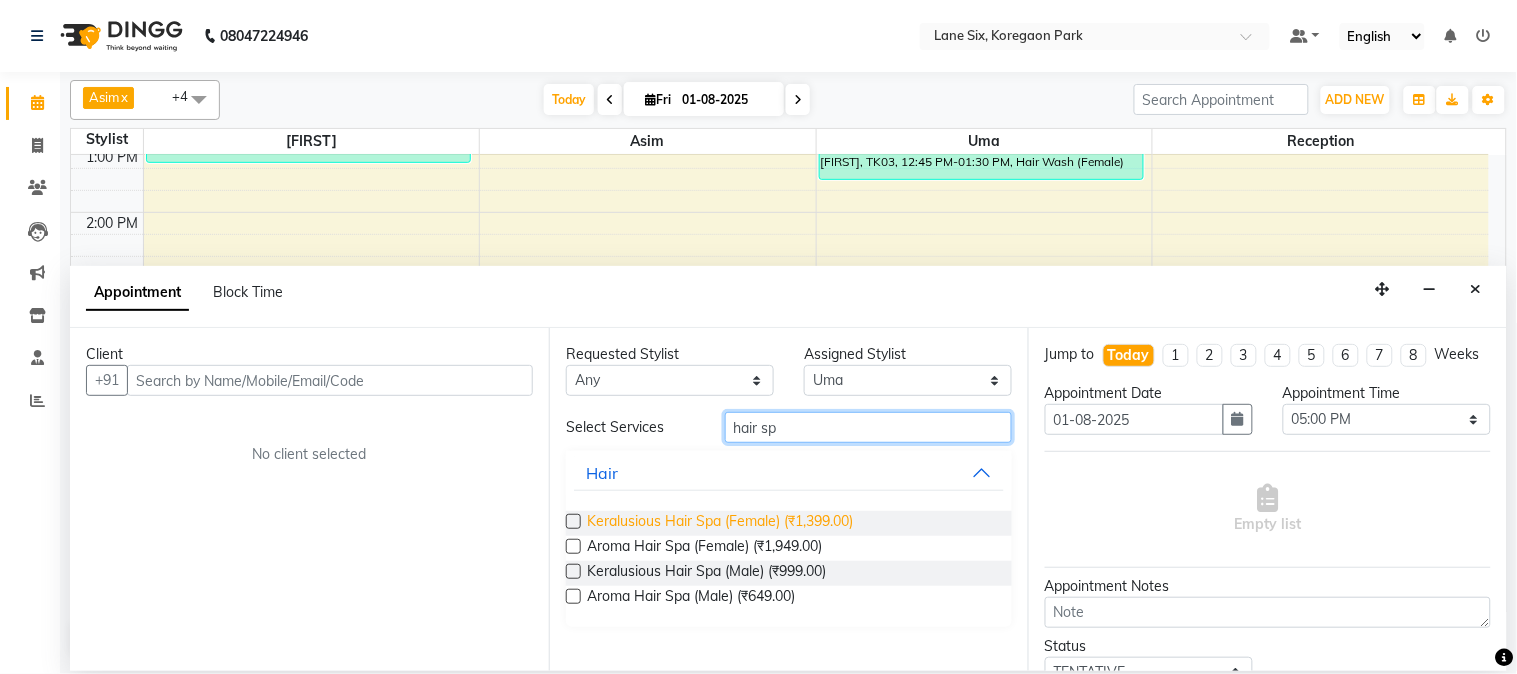 type on "hair sp" 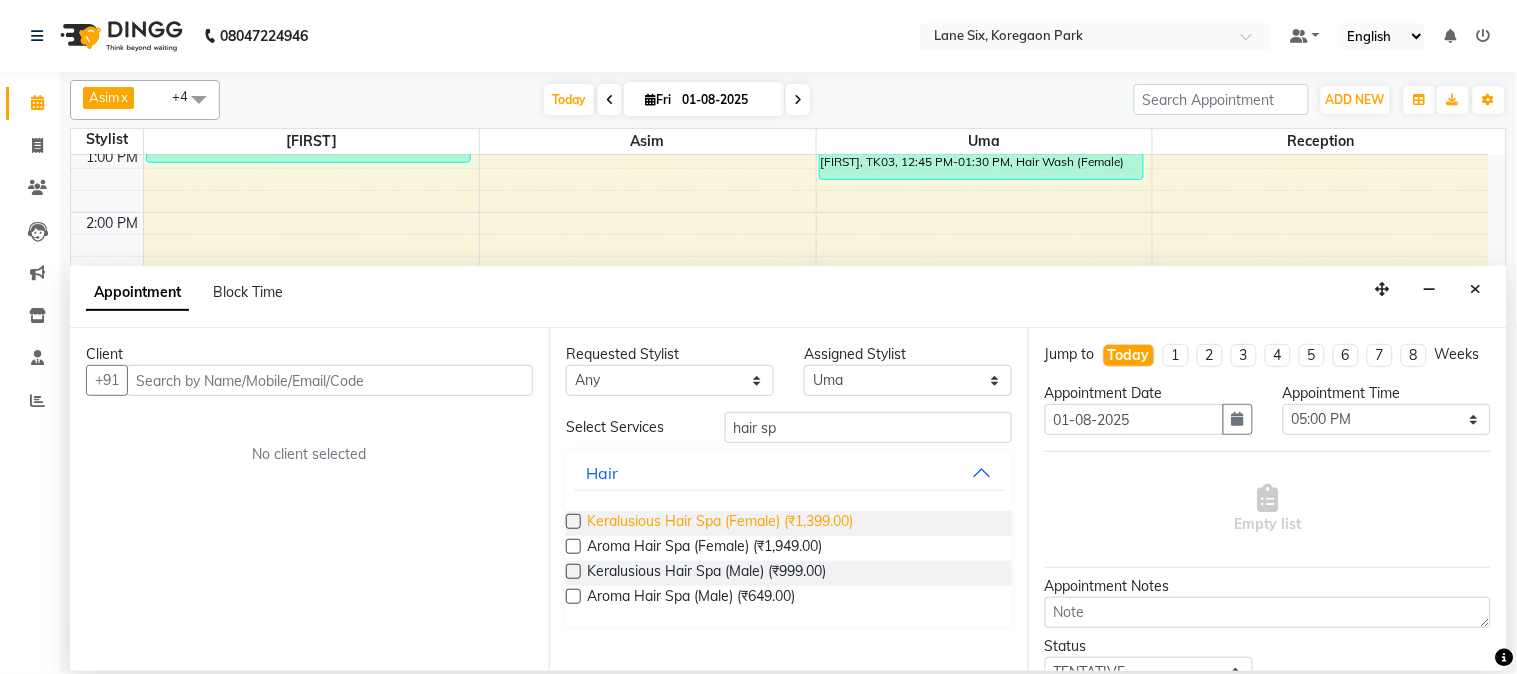 click on "Keralusious Hair Spa (Female) (₹1,399.00)" at bounding box center [720, 523] 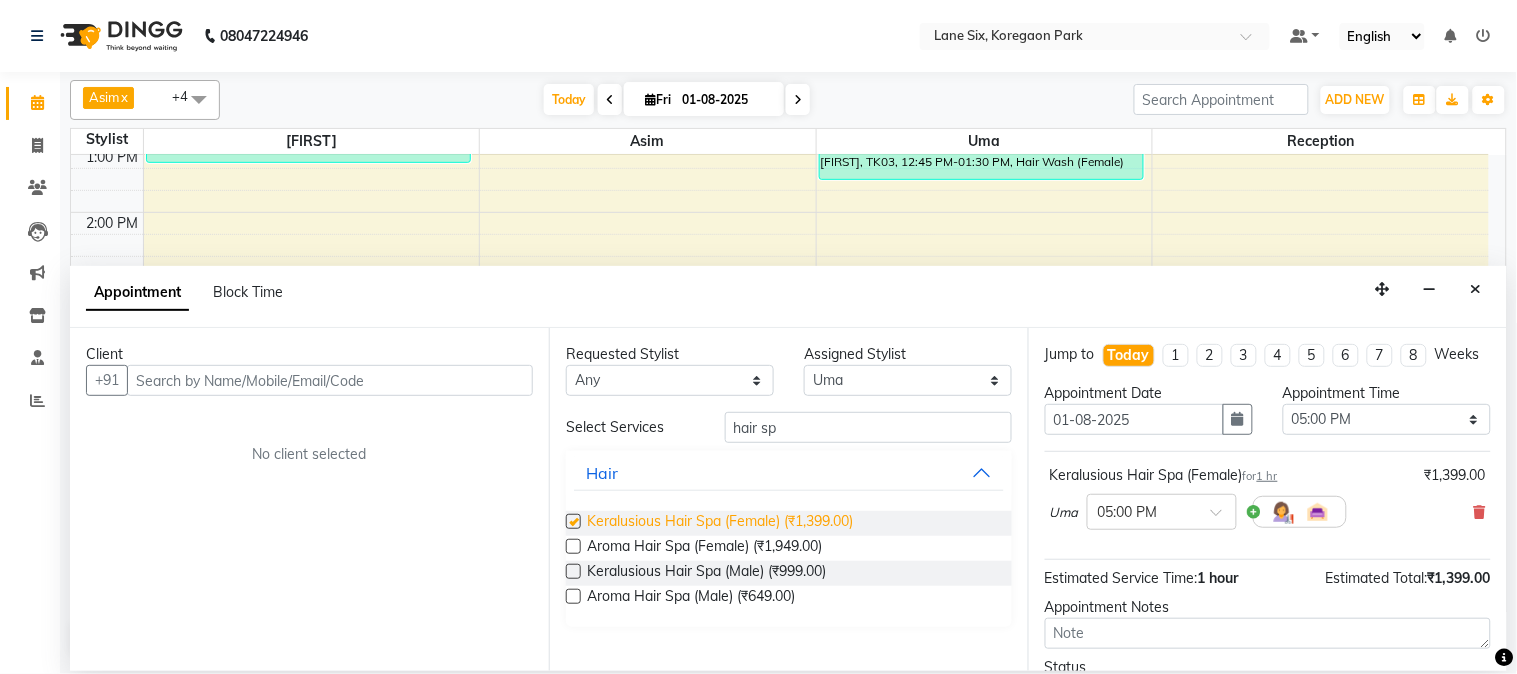 checkbox on "false" 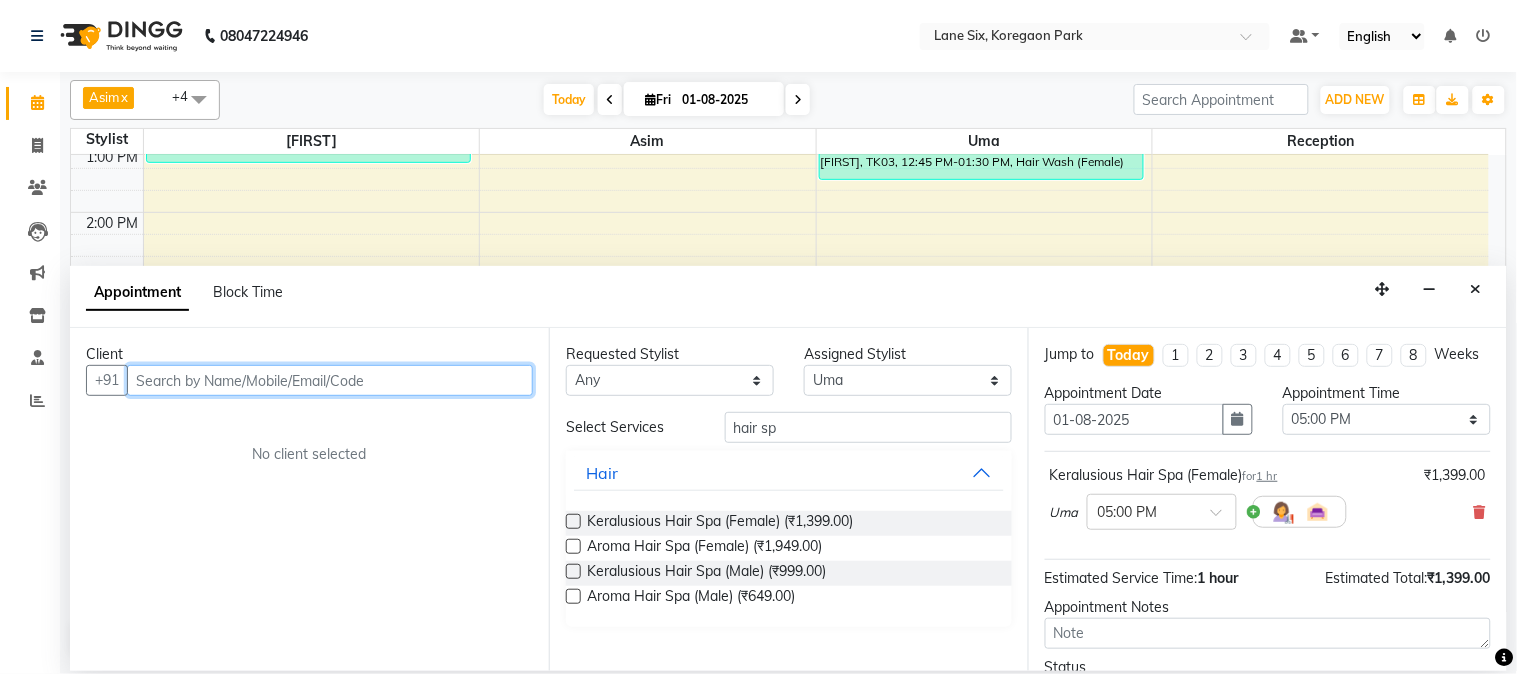 click at bounding box center (330, 380) 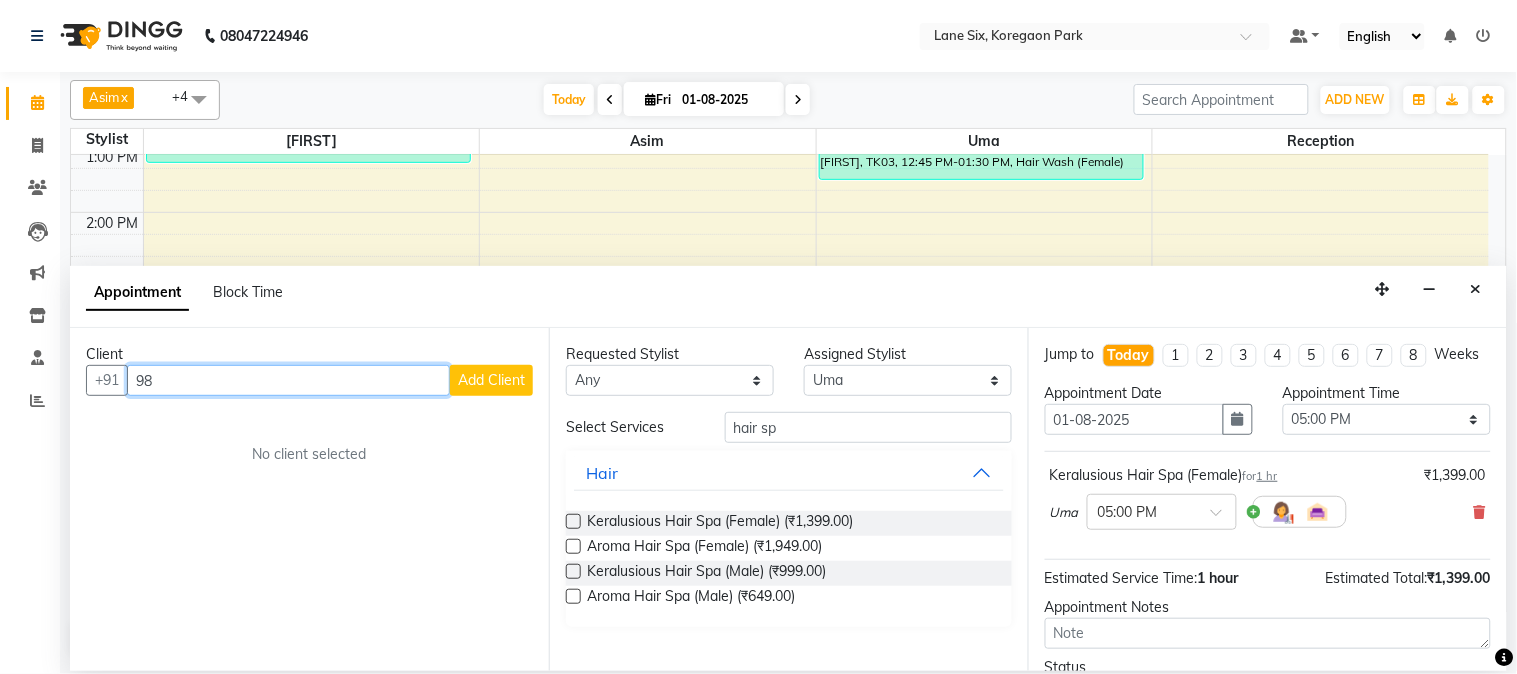 type on "9" 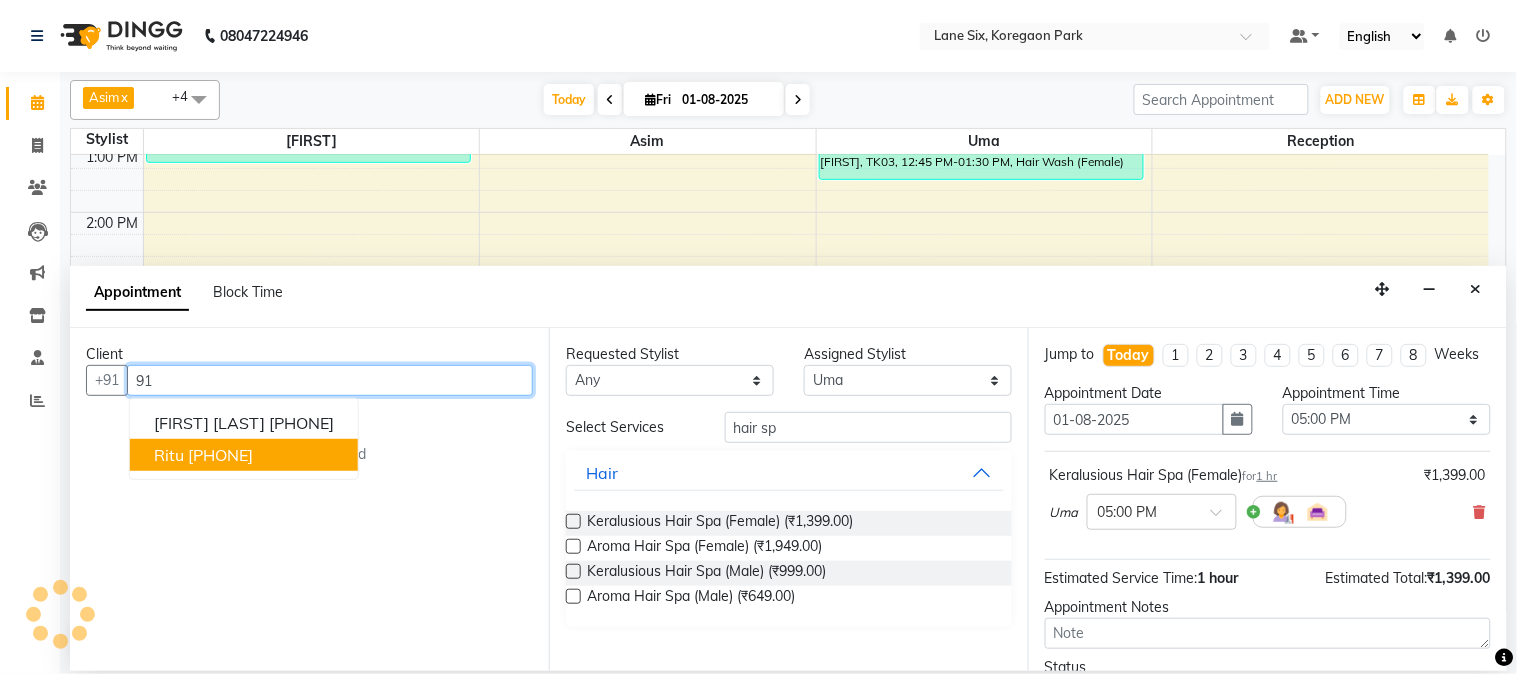 type on "9" 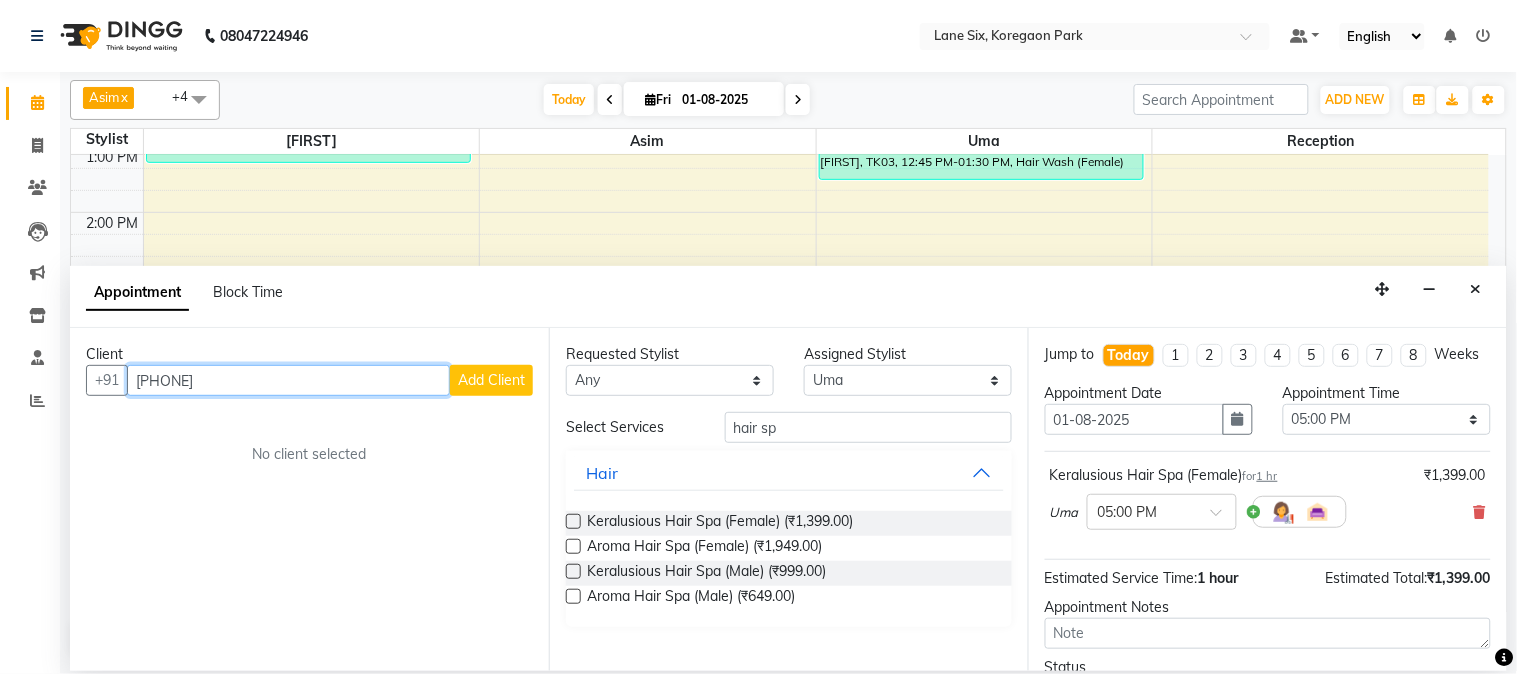 type on "[PHONE]" 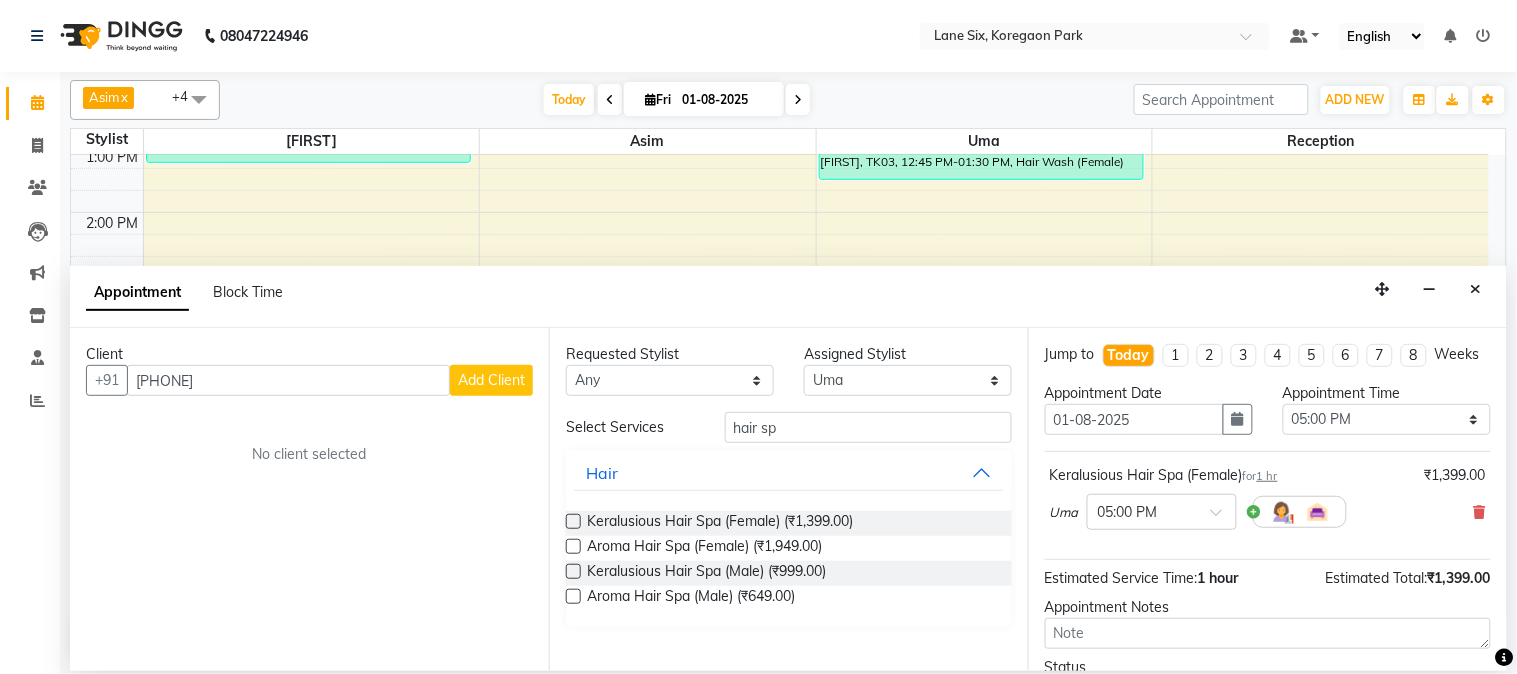 click on "Add Client" at bounding box center [491, 380] 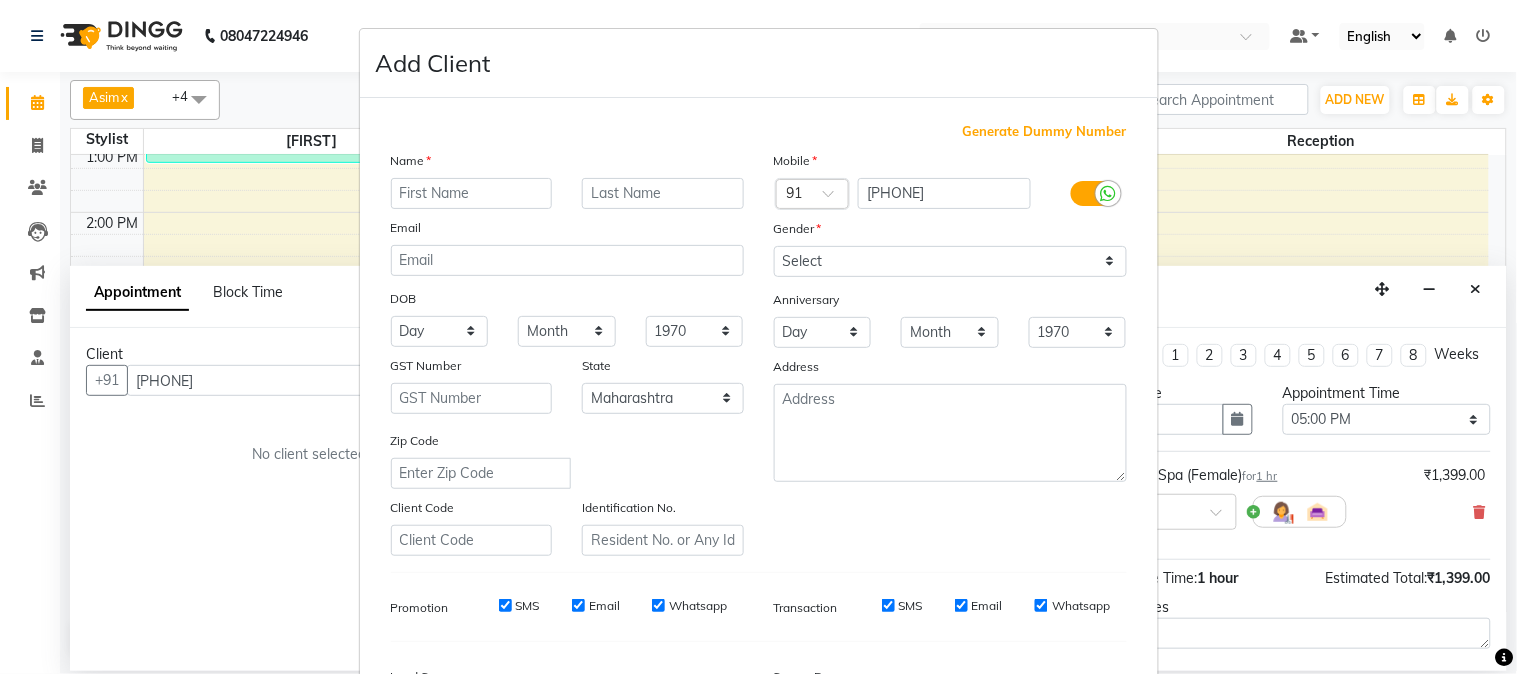 click at bounding box center [472, 193] 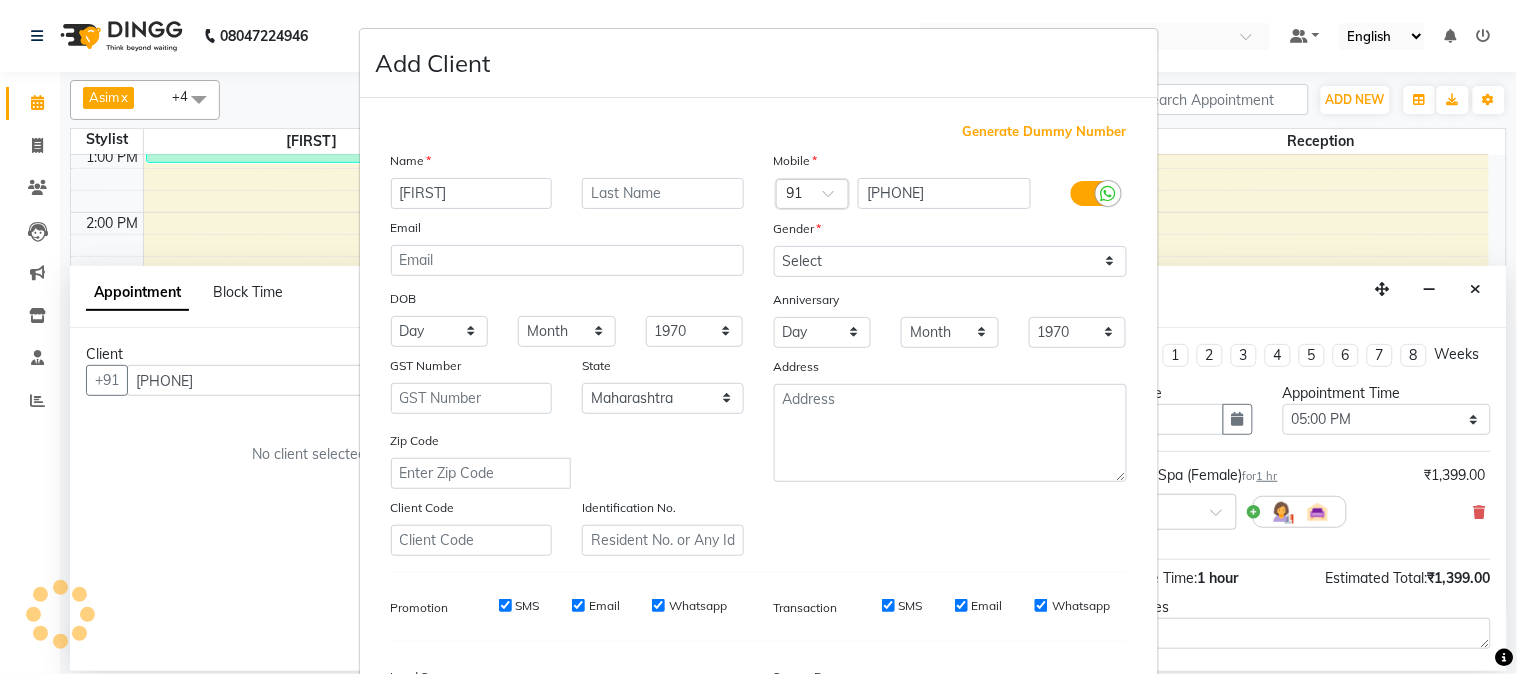 type on "[FIRST]" 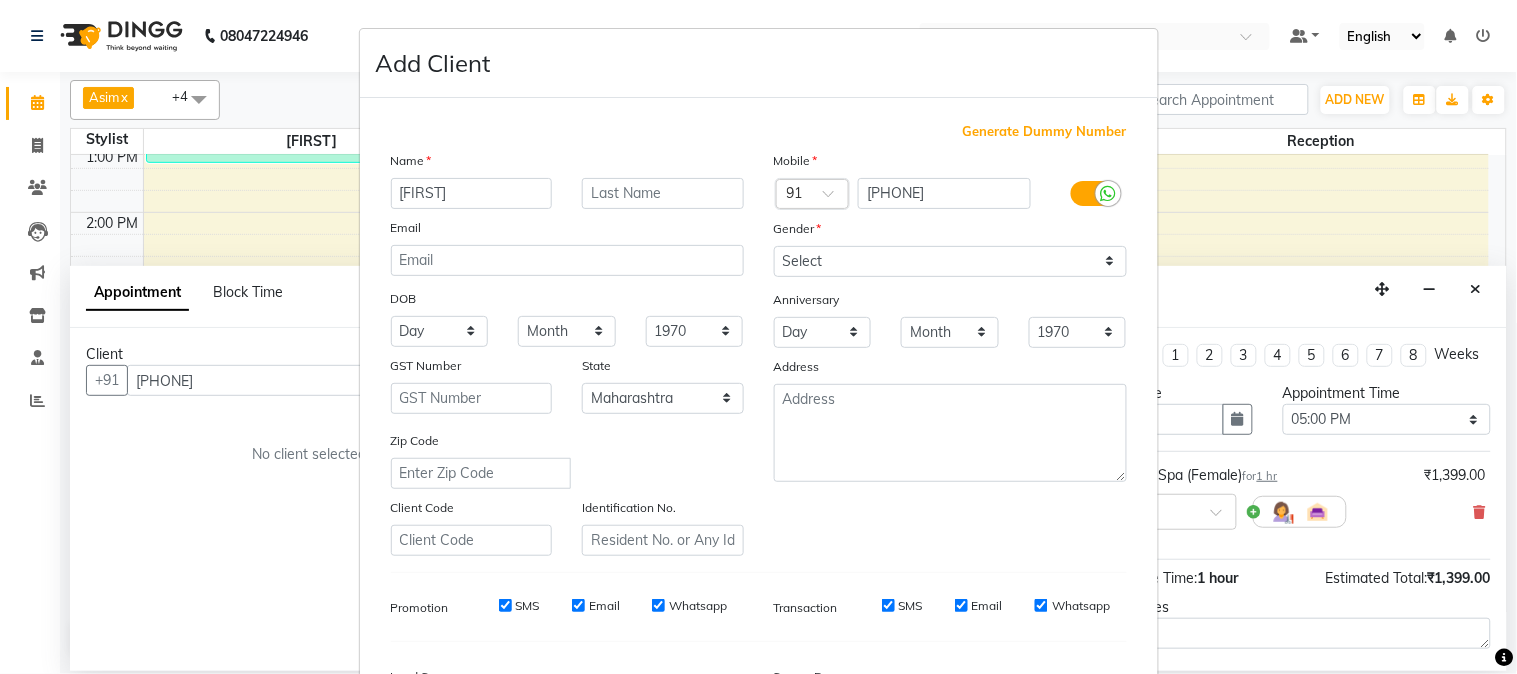 drag, startPoint x: 1031, startPoint y: 240, endPoint x: 1031, endPoint y: 257, distance: 17 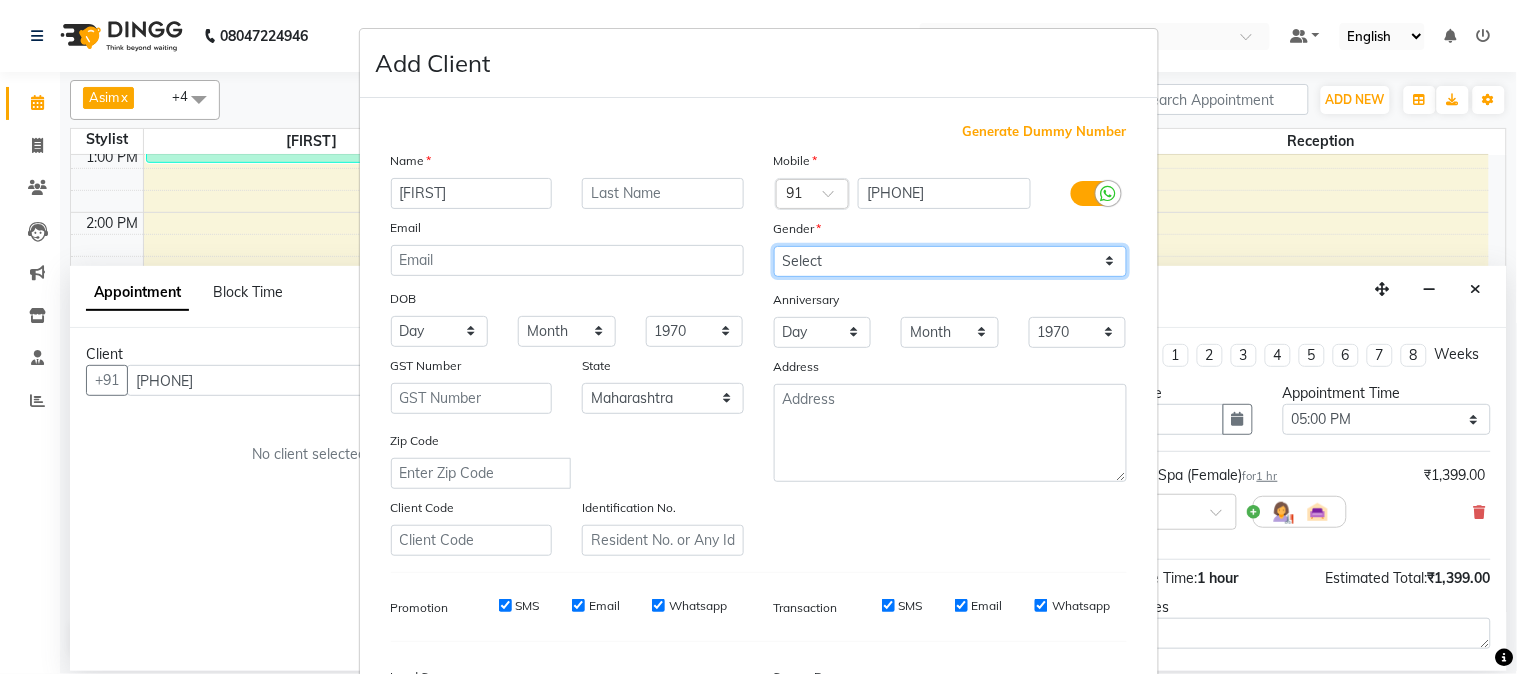 click on "Select Male Female Other Prefer Not To Say" at bounding box center [950, 261] 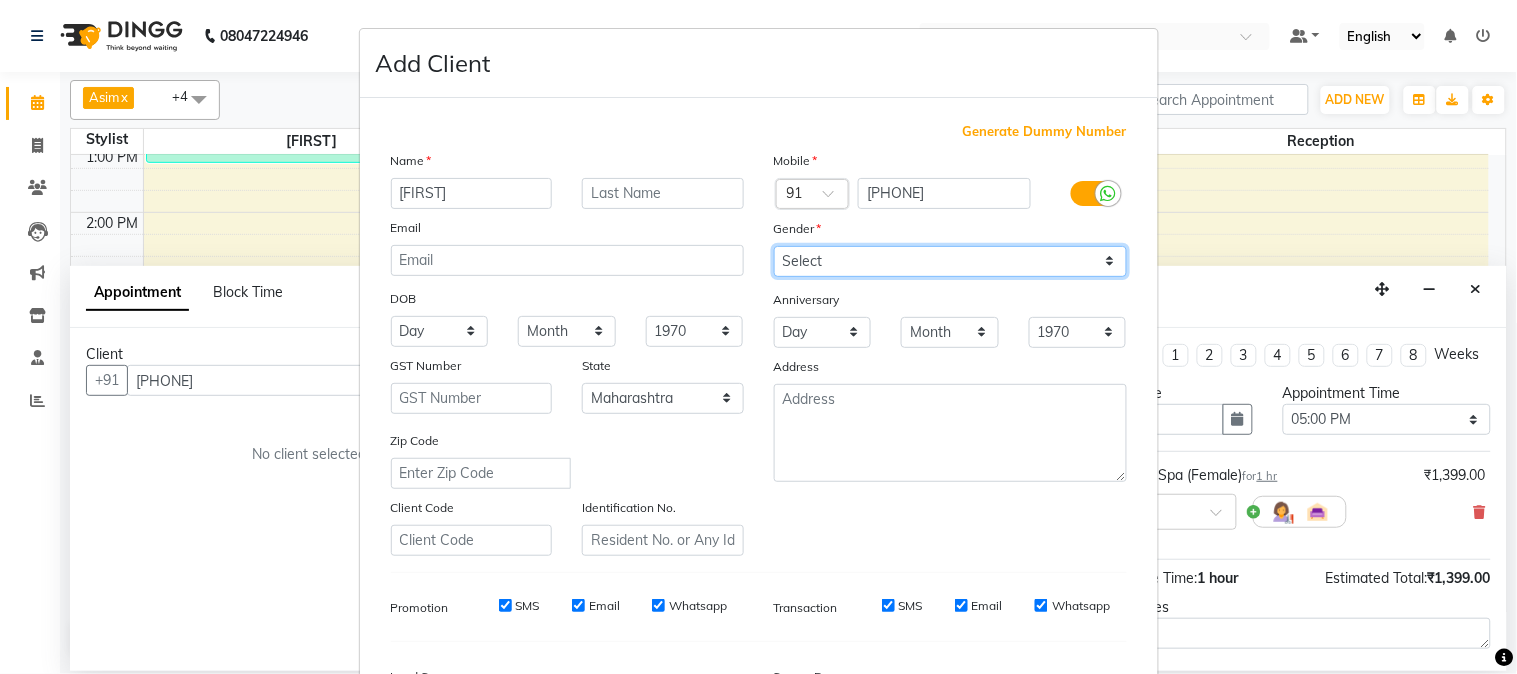 select on "female" 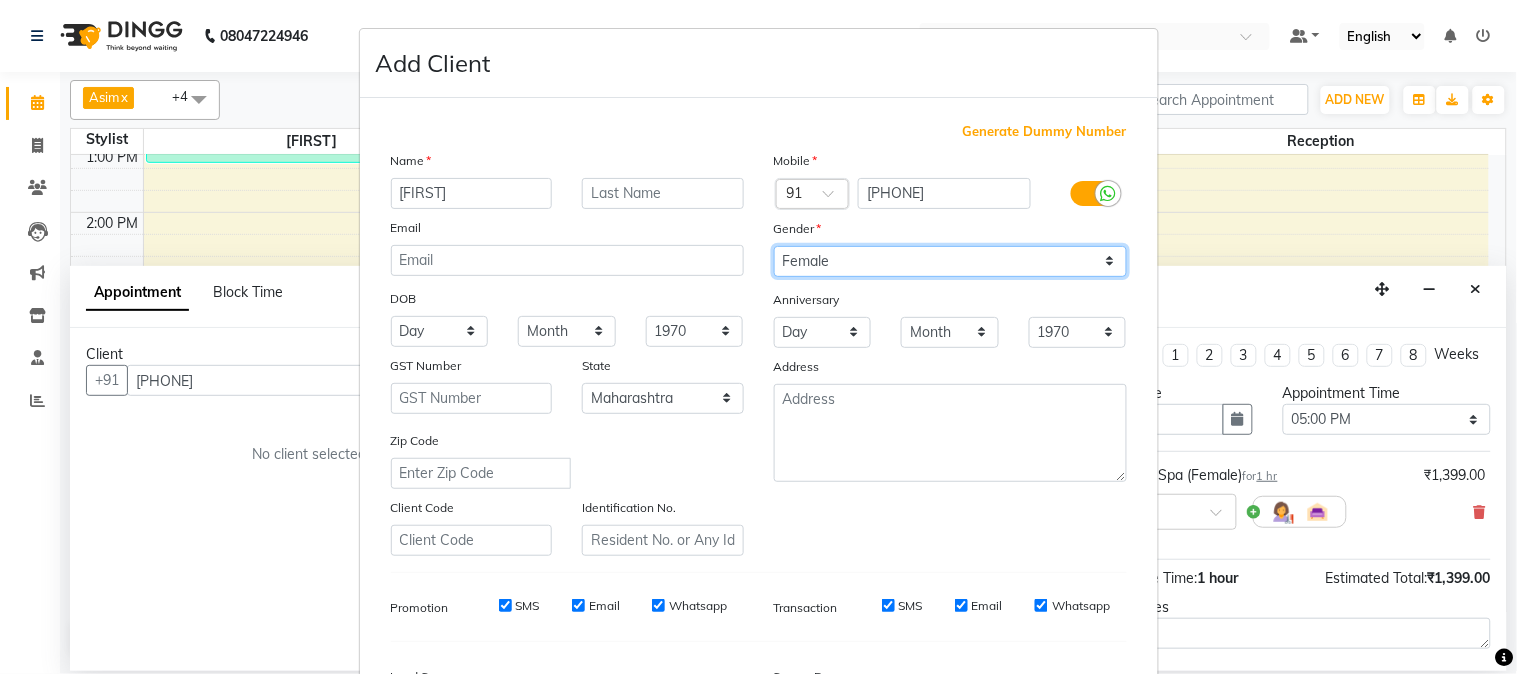 click on "Select Male Female Other Prefer Not To Say" at bounding box center [950, 261] 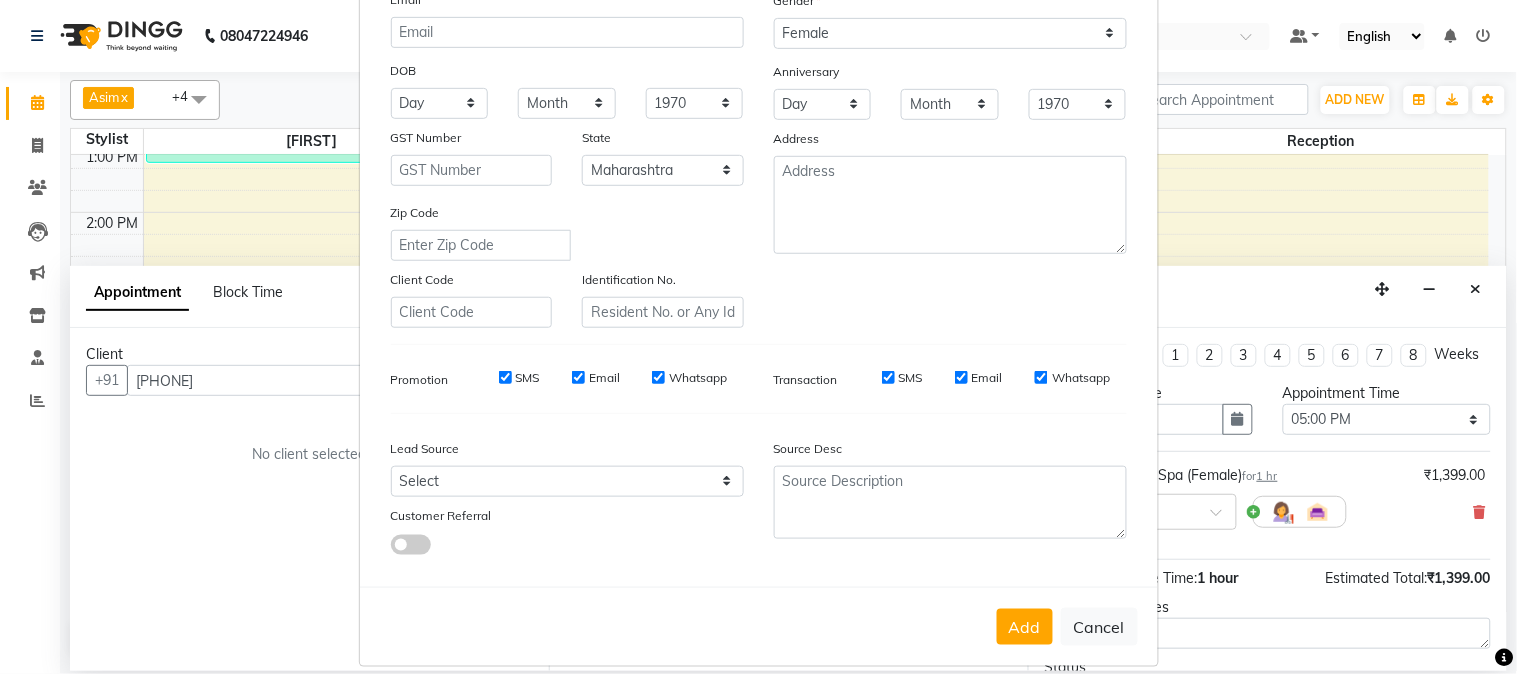scroll, scrollTop: 250, scrollLeft: 0, axis: vertical 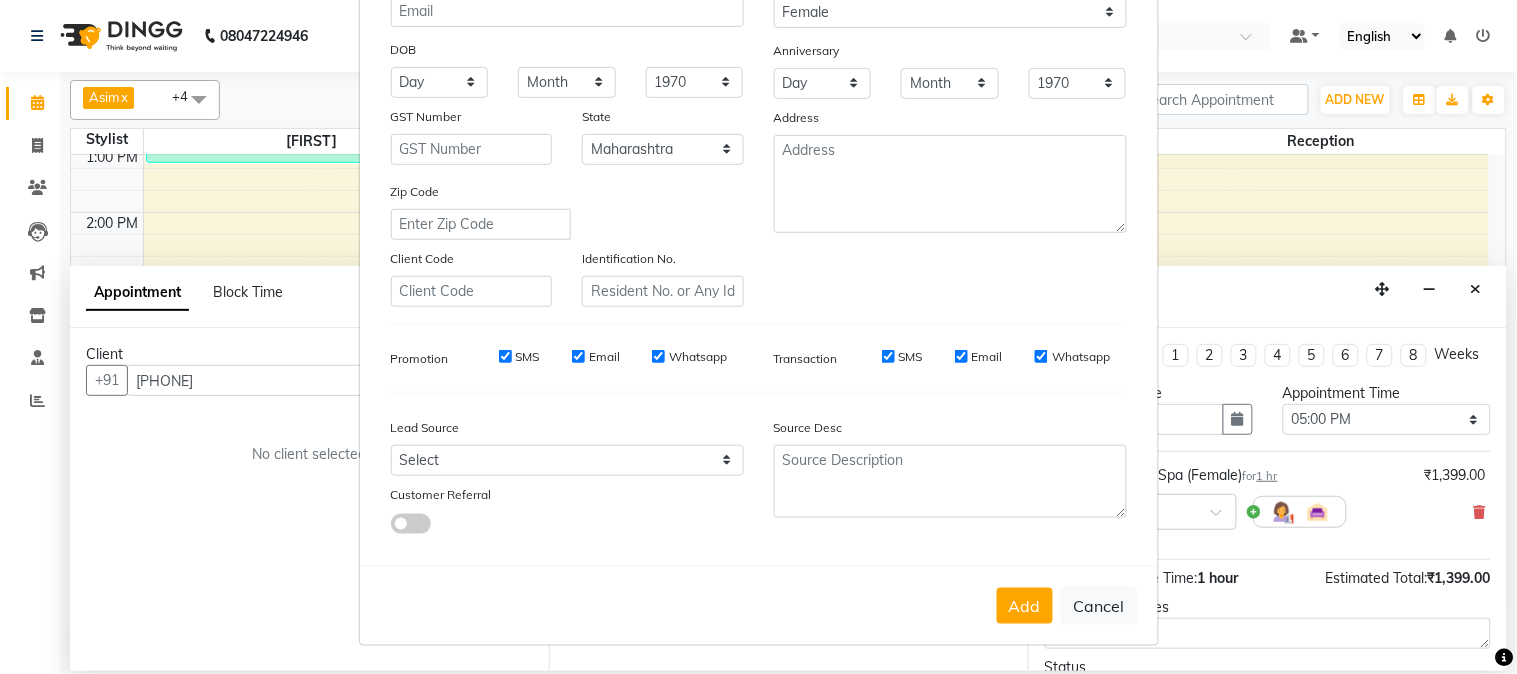 click on "Add   Cancel" at bounding box center [759, 605] 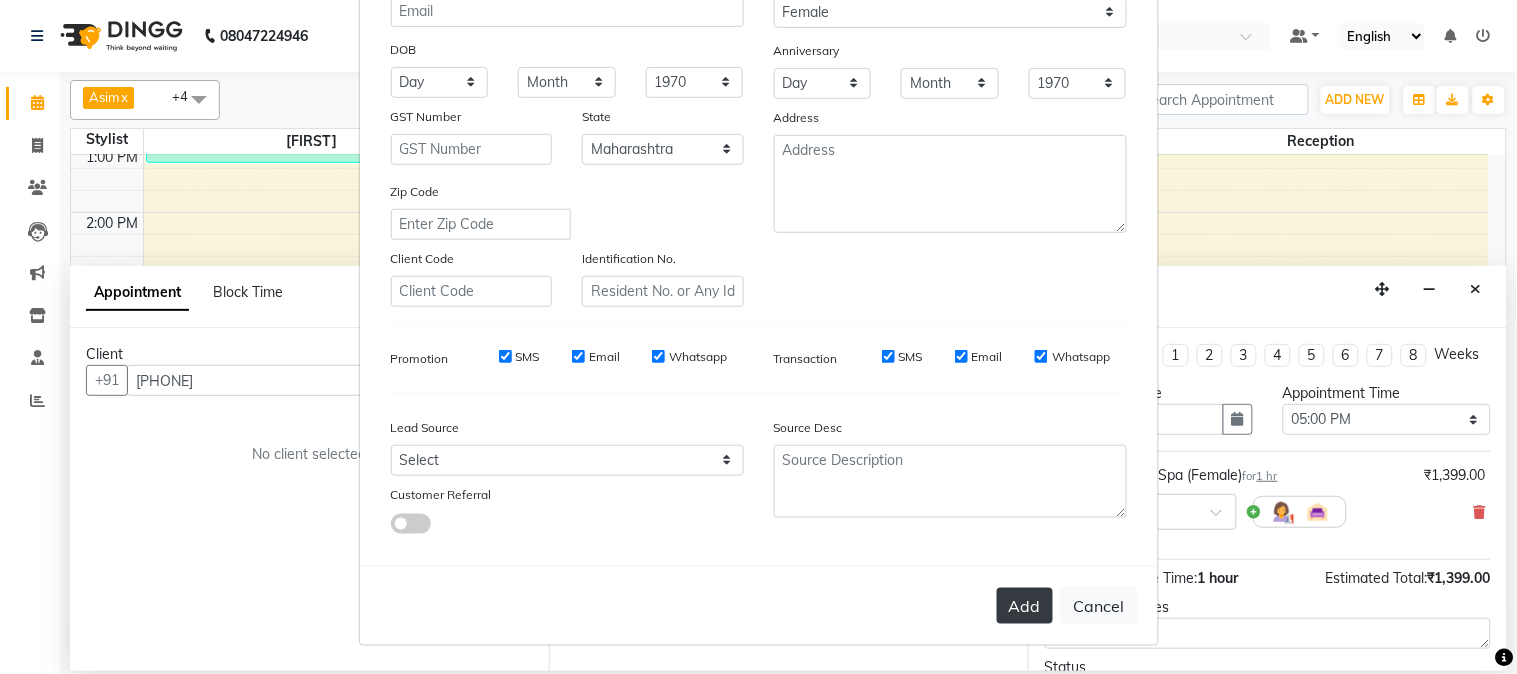 click on "Add" at bounding box center [1025, 606] 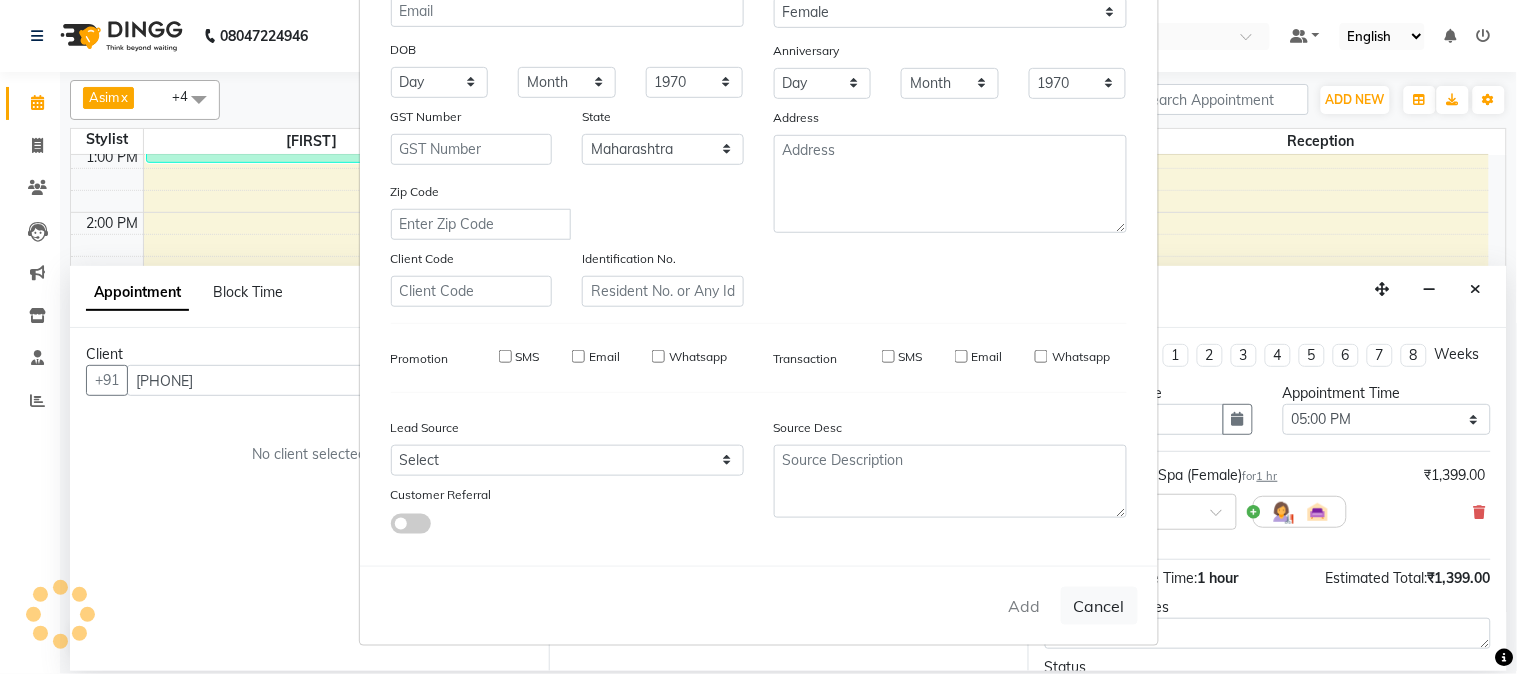 type 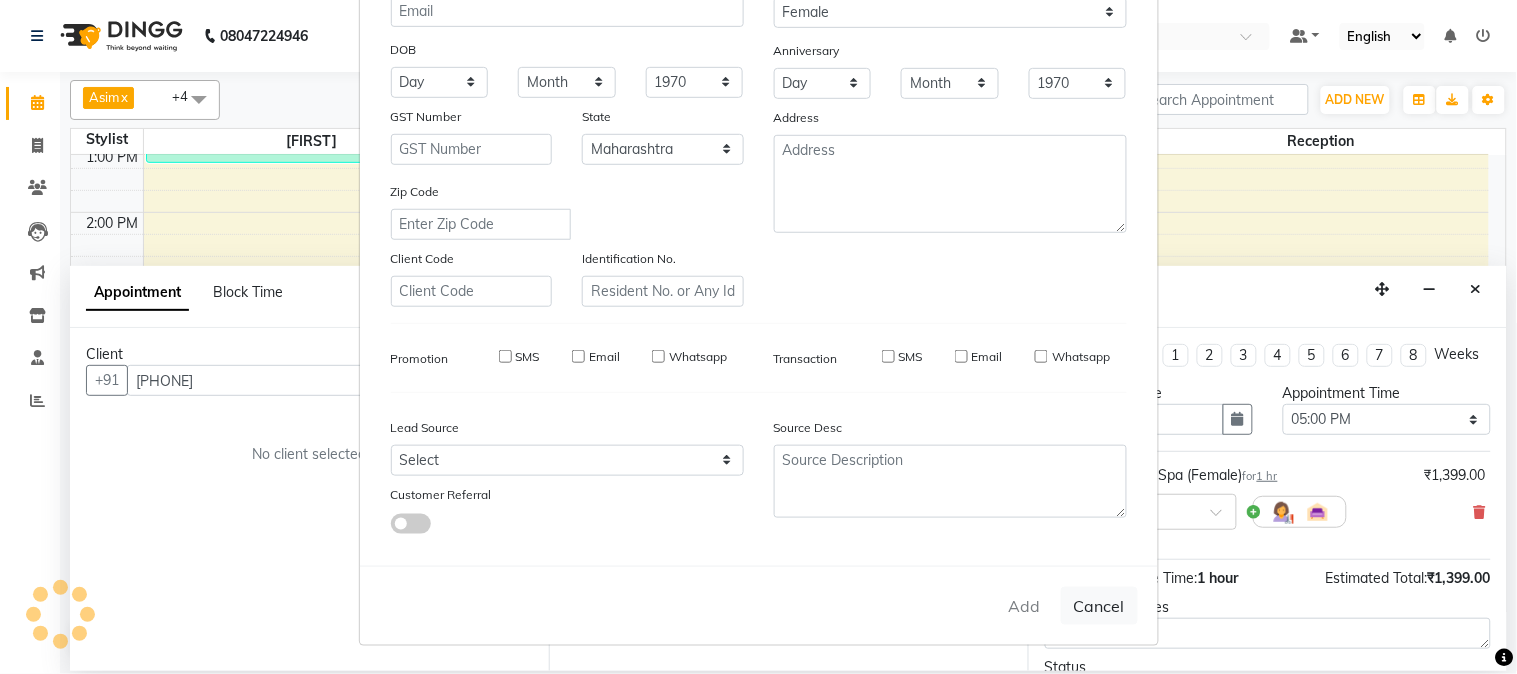 select 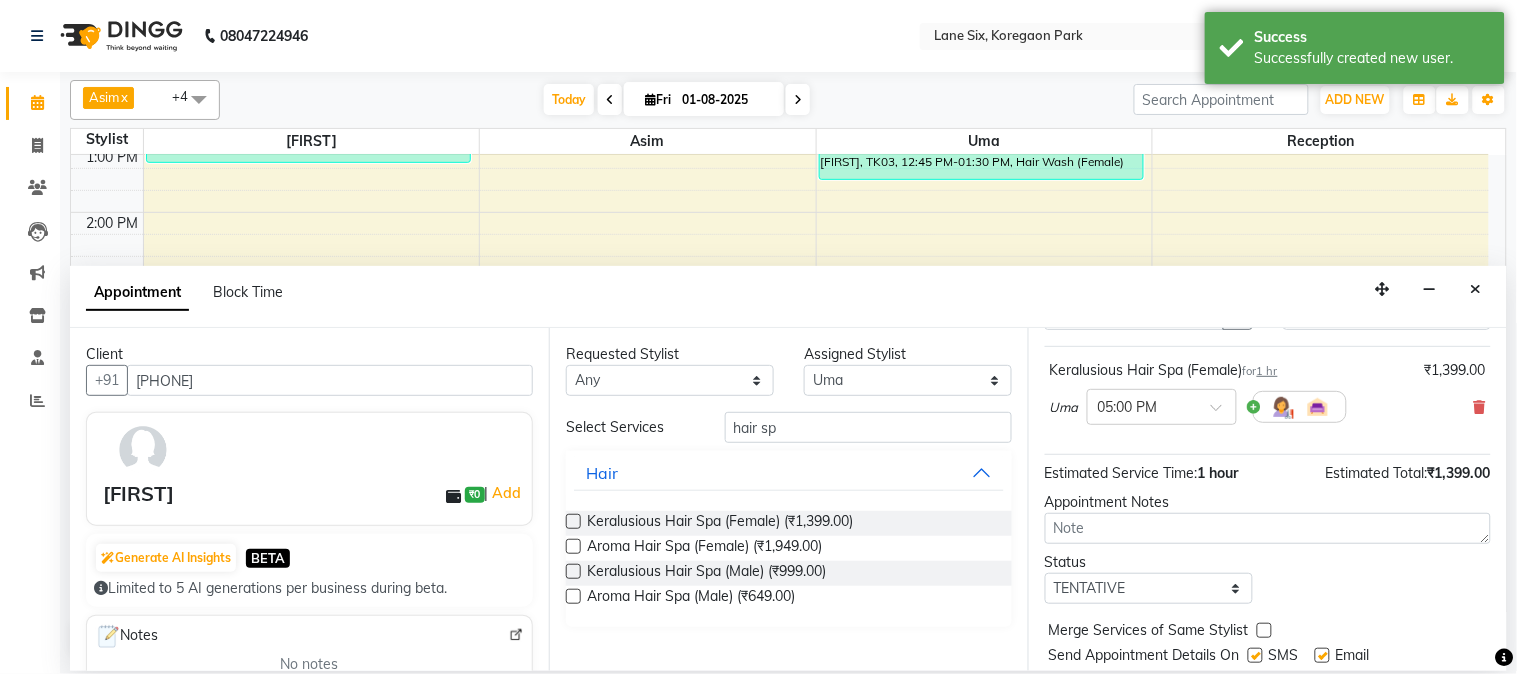 scroll, scrollTop: 183, scrollLeft: 0, axis: vertical 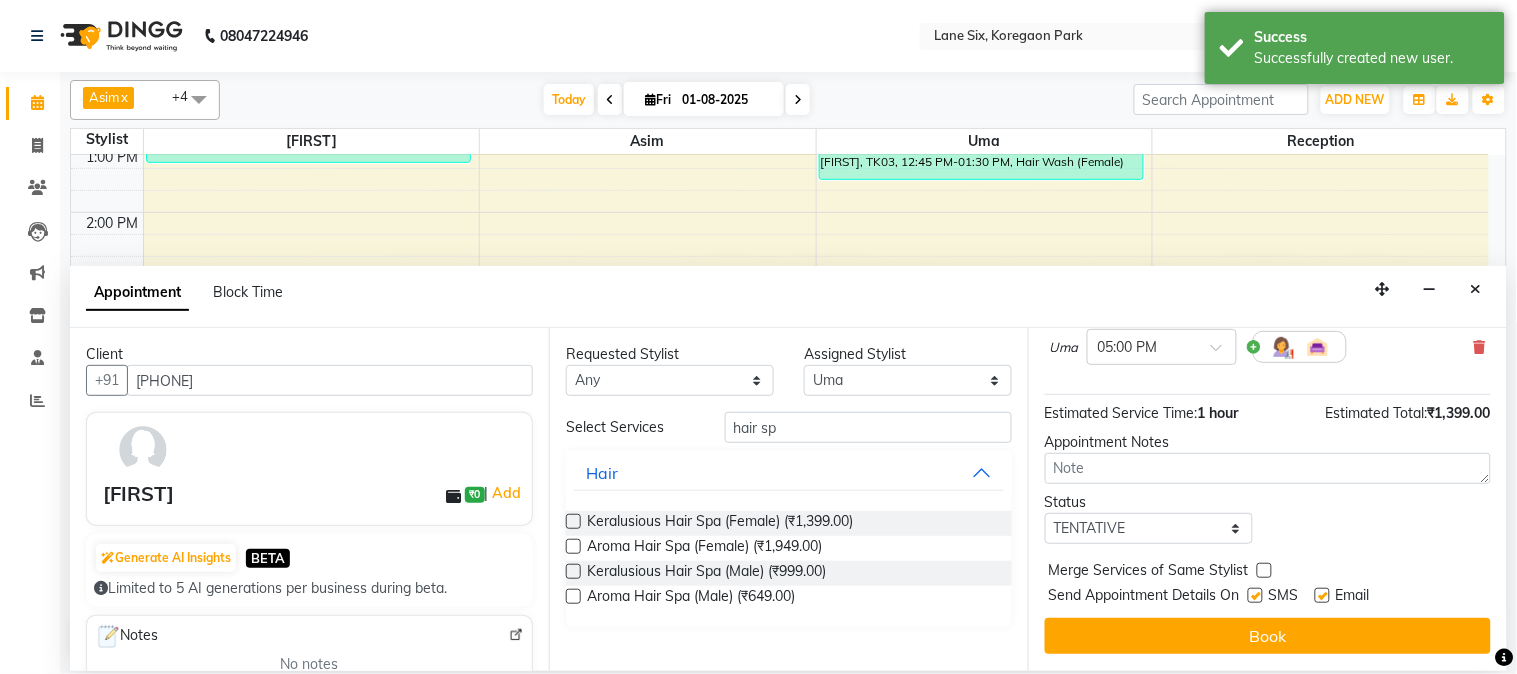 click at bounding box center [1322, 595] 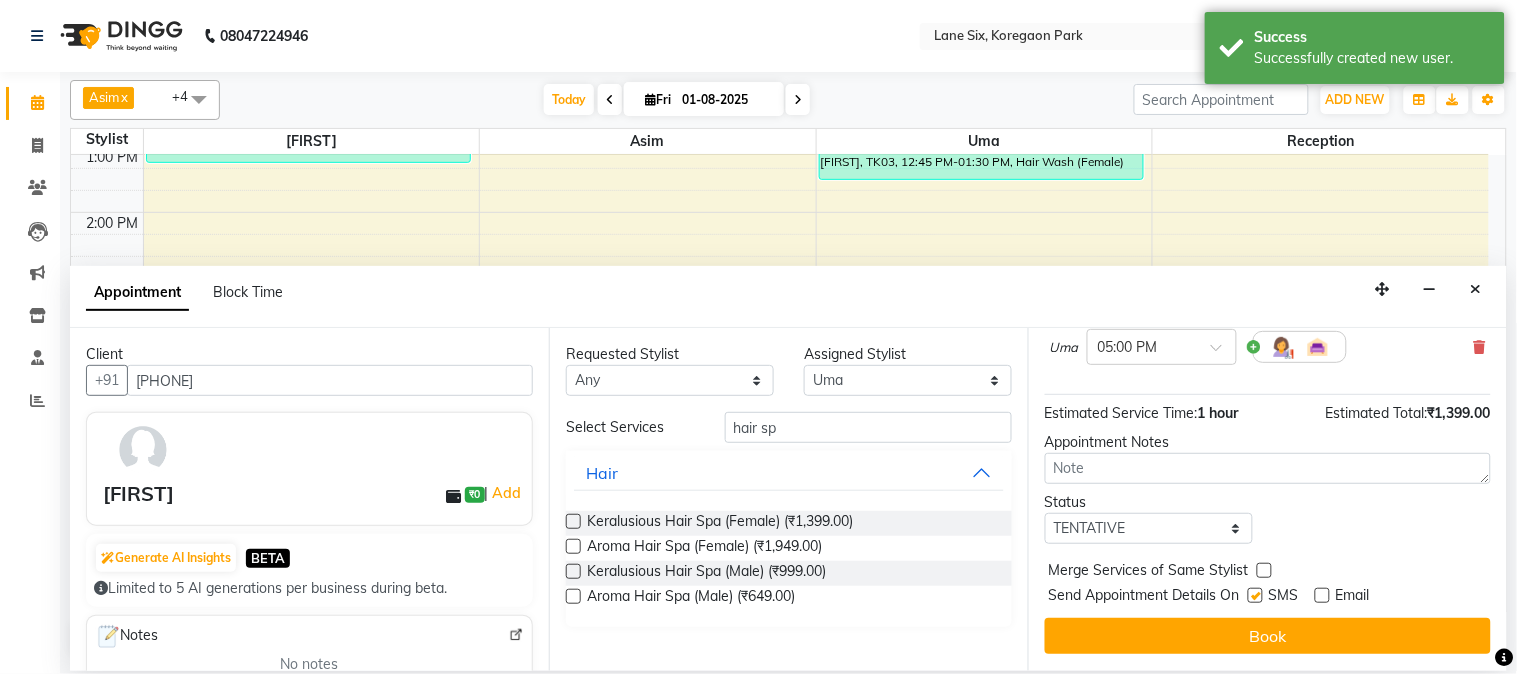click at bounding box center [1255, 595] 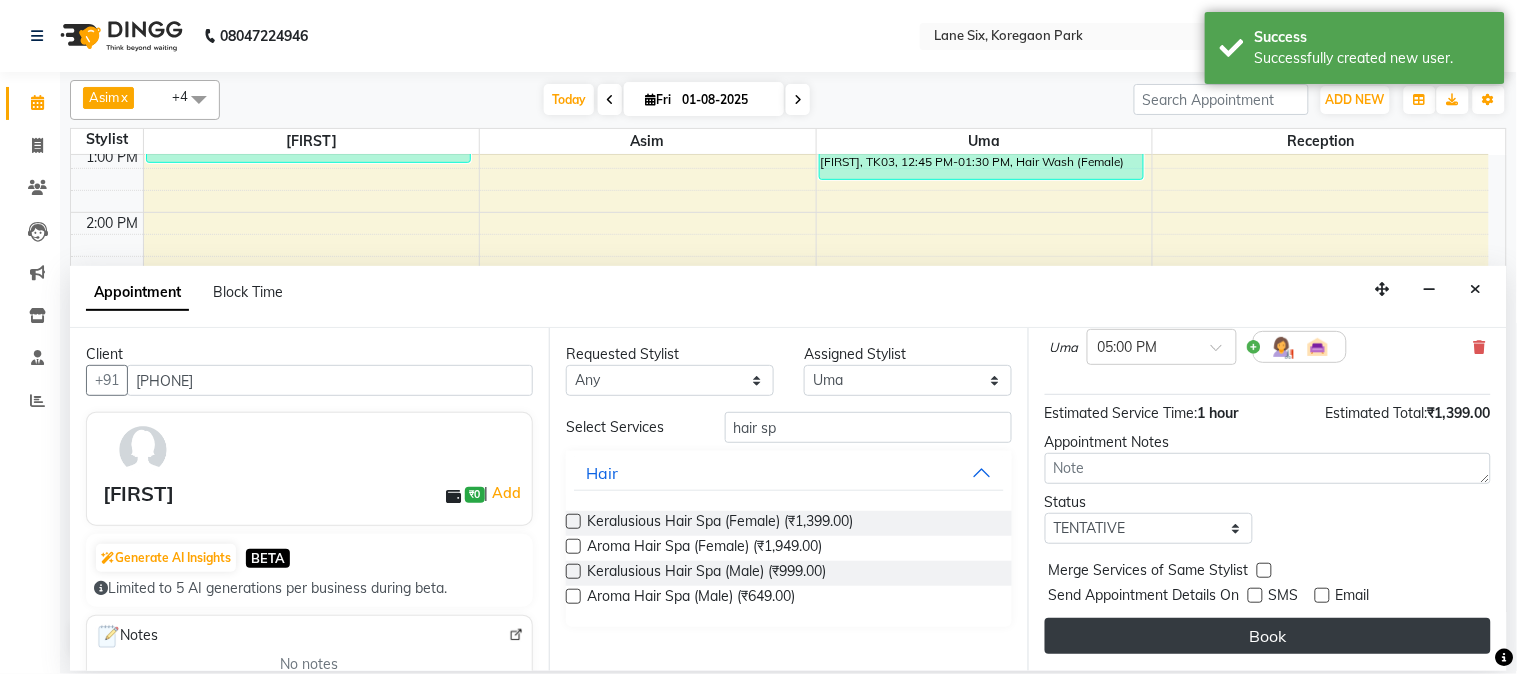 click on "Book" at bounding box center [1268, 636] 